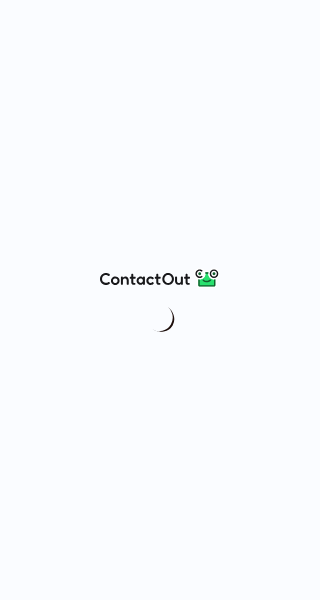 scroll, scrollTop: 0, scrollLeft: 0, axis: both 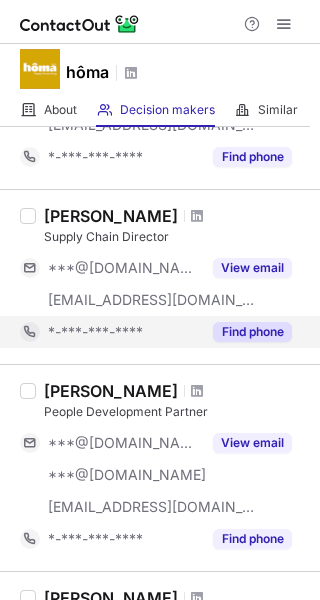 click on "Find phone" at bounding box center (252, 332) 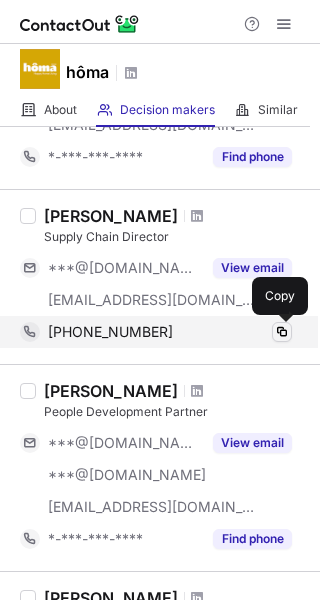 click at bounding box center [282, 332] 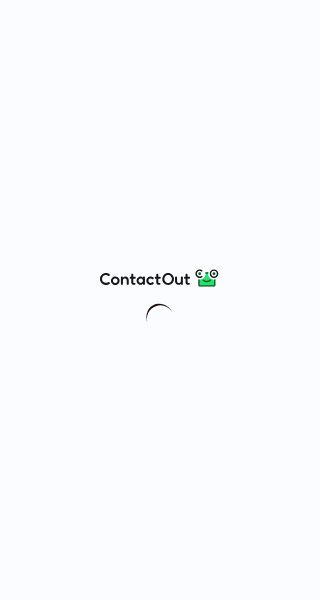 scroll, scrollTop: 0, scrollLeft: 0, axis: both 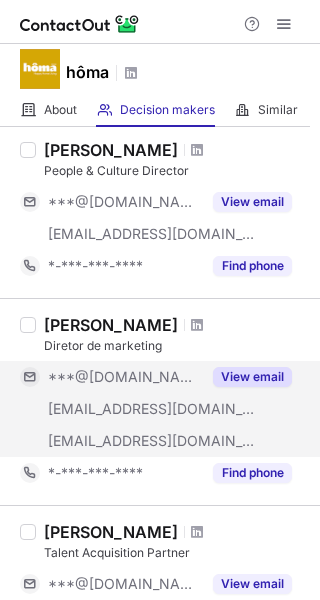 click on "View email" at bounding box center (252, 377) 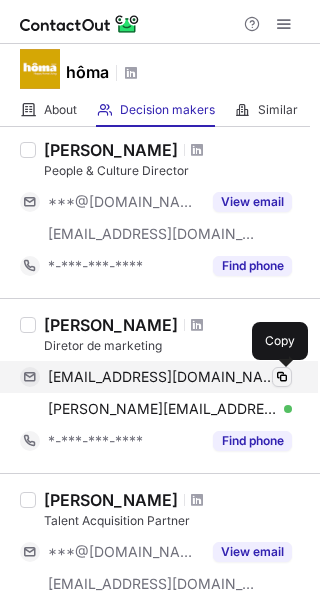 click at bounding box center (282, 377) 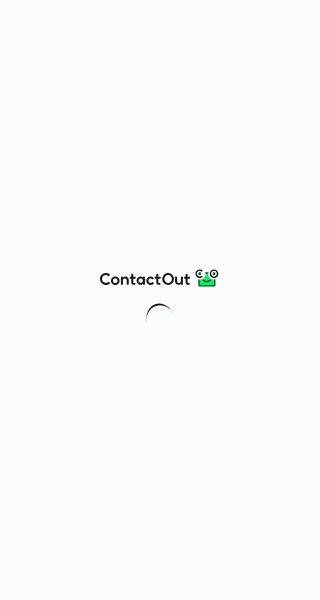 scroll, scrollTop: 0, scrollLeft: 0, axis: both 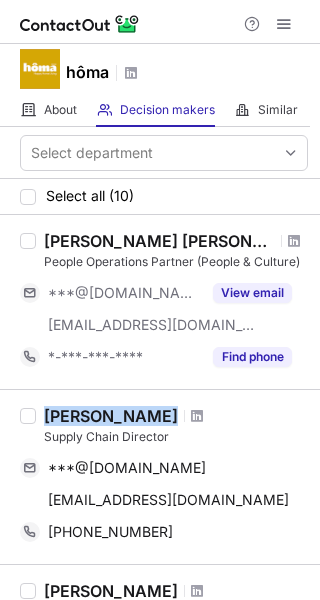 drag, startPoint x: 45, startPoint y: 407, endPoint x: 132, endPoint y: 422, distance: 88.28363 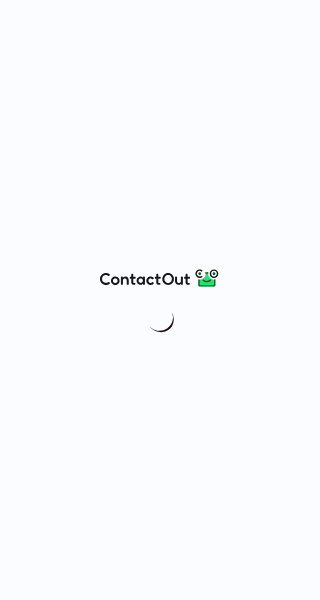scroll, scrollTop: 0, scrollLeft: 0, axis: both 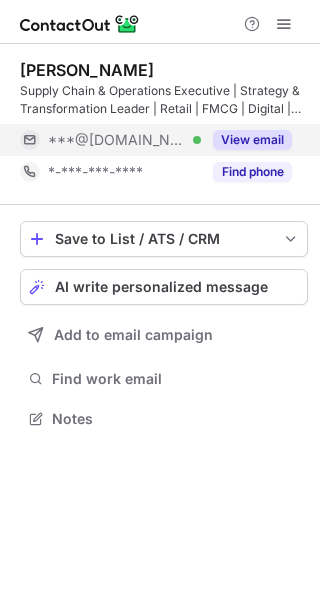 click on "View email" at bounding box center [252, 140] 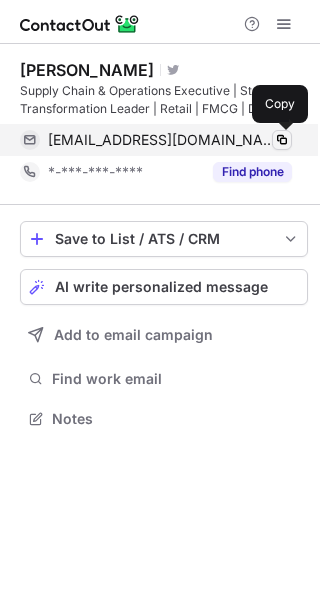 click at bounding box center [282, 140] 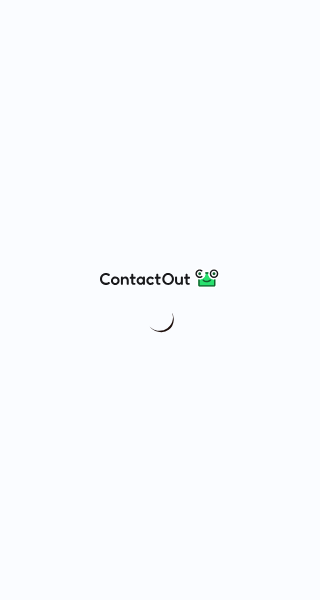 scroll, scrollTop: 0, scrollLeft: 0, axis: both 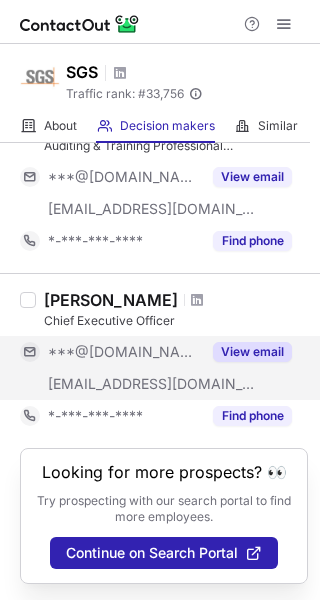 click on "View email" at bounding box center (252, 352) 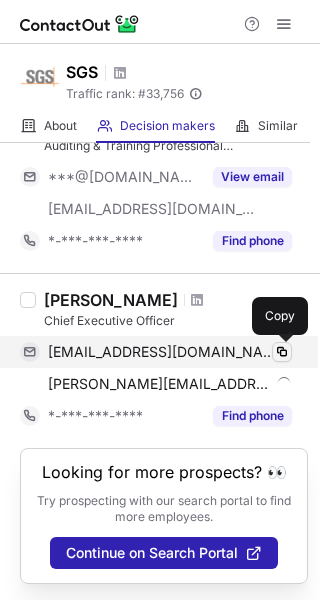 click at bounding box center [282, 352] 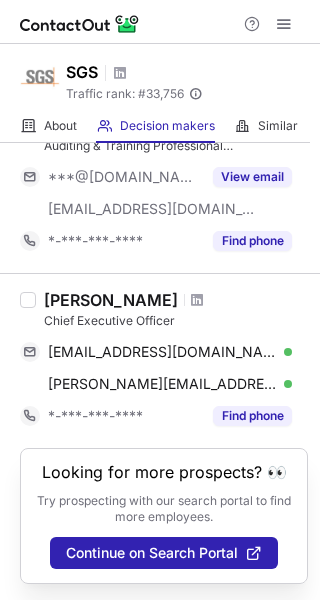 click on "SGS Traffic rank: # 33,756 Global website   ranking" at bounding box center [160, 77] 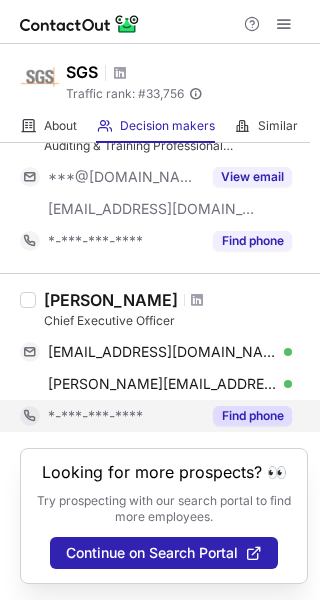click on "Find phone" at bounding box center (252, 416) 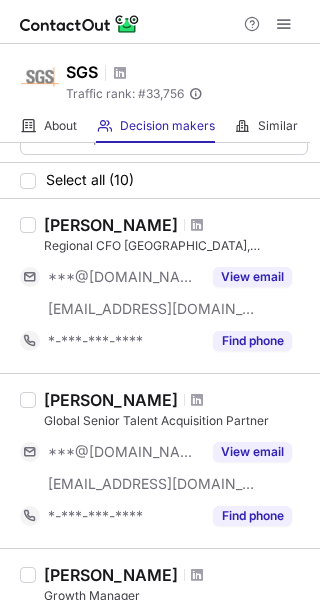 scroll, scrollTop: 0, scrollLeft: 0, axis: both 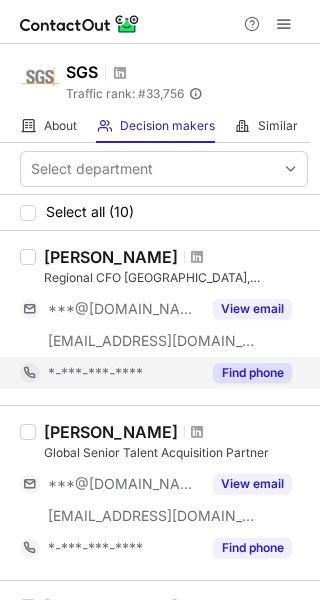 click on "Find phone" at bounding box center [252, 373] 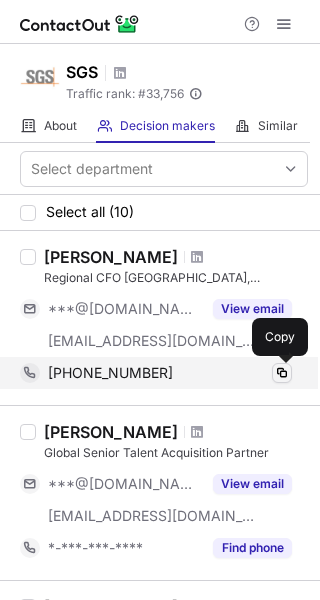 click at bounding box center [282, 373] 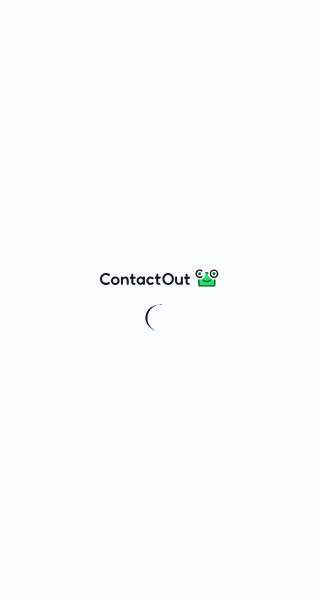 scroll, scrollTop: 0, scrollLeft: 0, axis: both 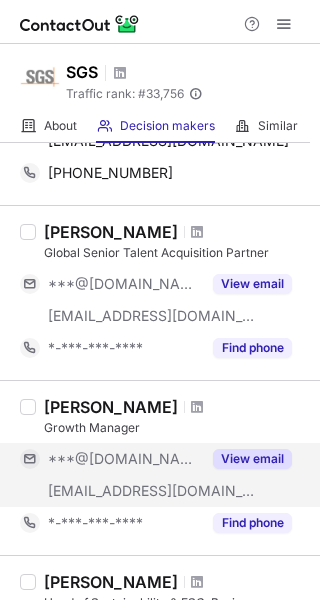 click on "View email" at bounding box center (252, 459) 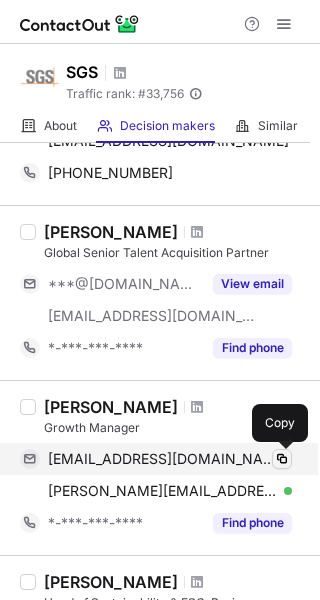 click at bounding box center (282, 459) 